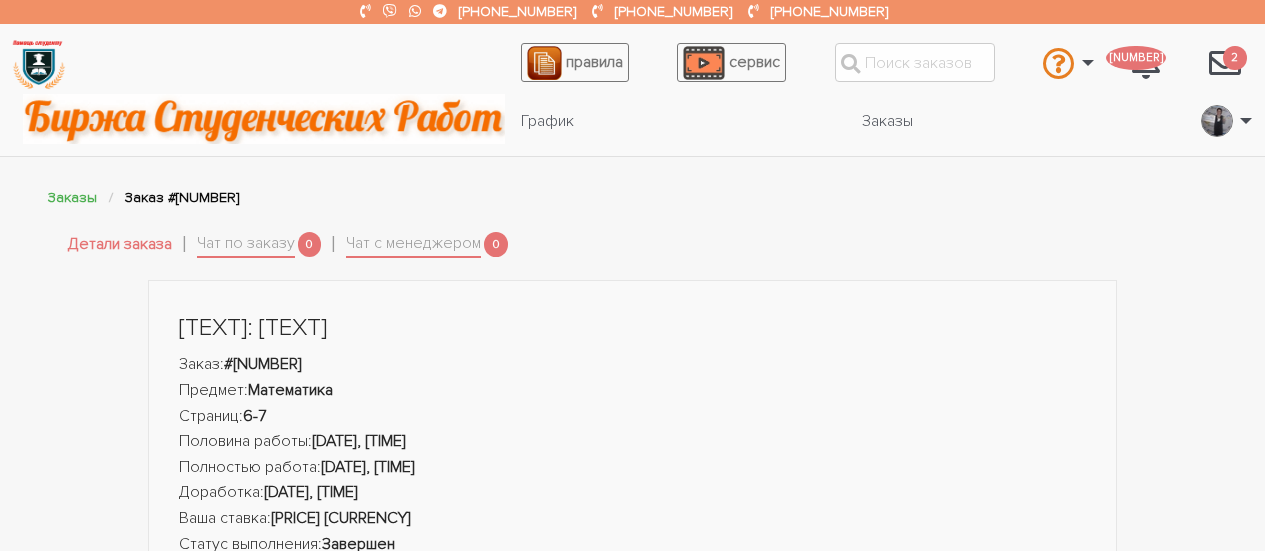scroll, scrollTop: 0, scrollLeft: 0, axis: both 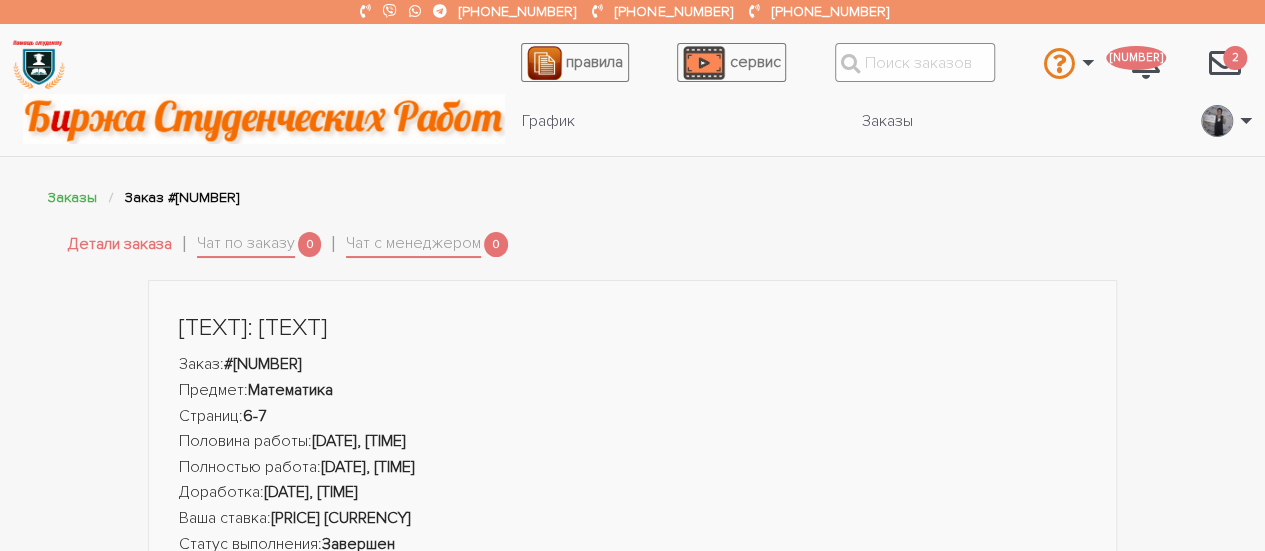 click at bounding box center [915, 62] 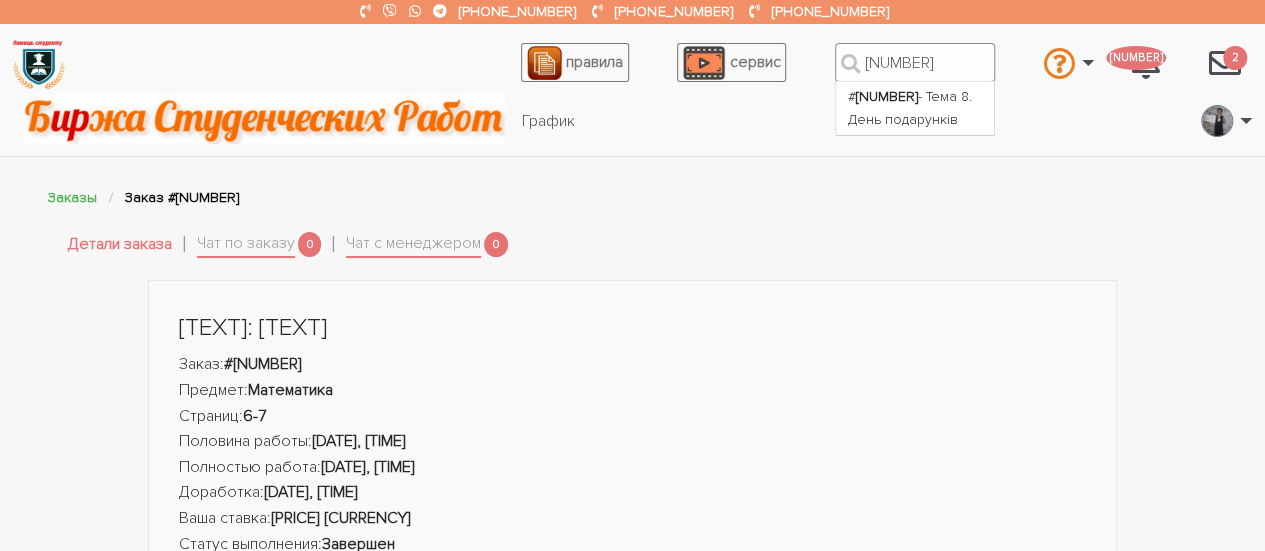 type on "7728" 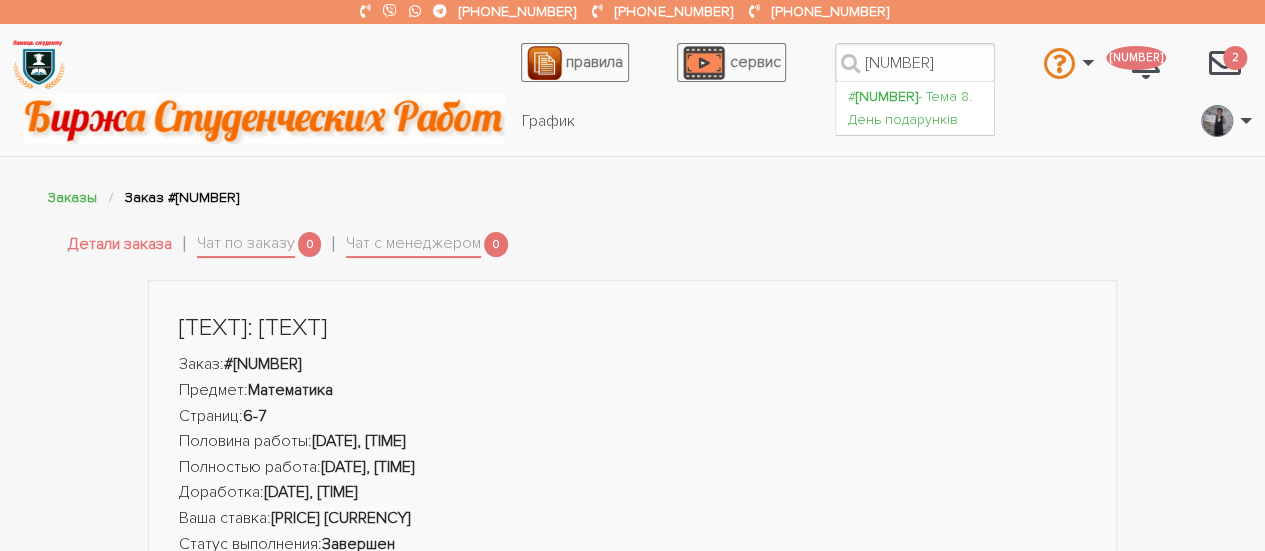 click on "# 7728  - Тема 8. День подарунків" at bounding box center [915, 108] 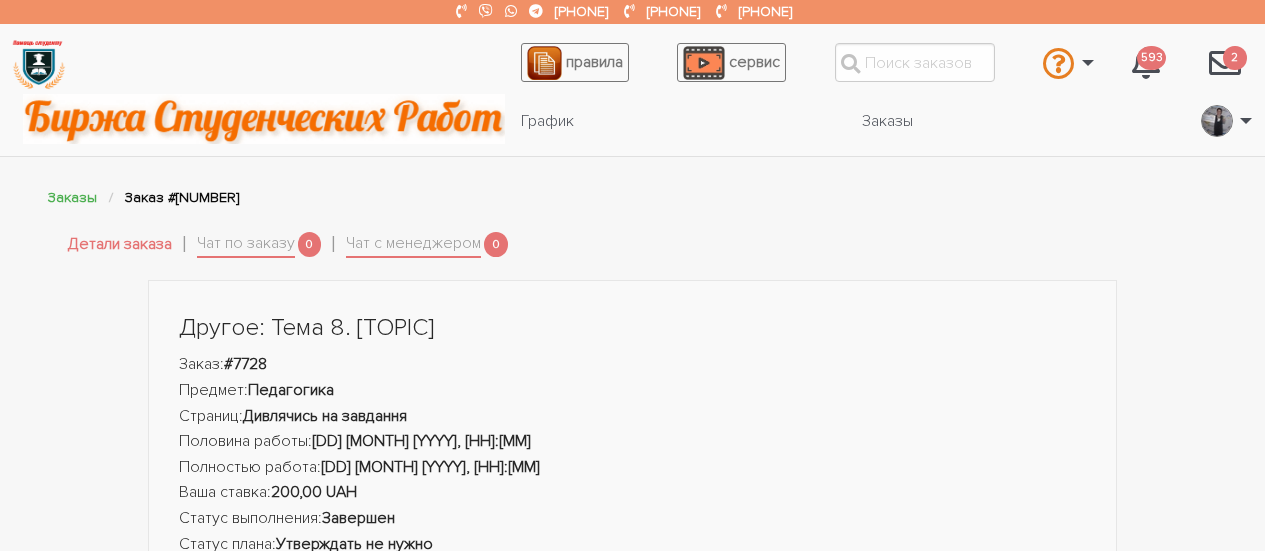 scroll, scrollTop: 100, scrollLeft: 0, axis: vertical 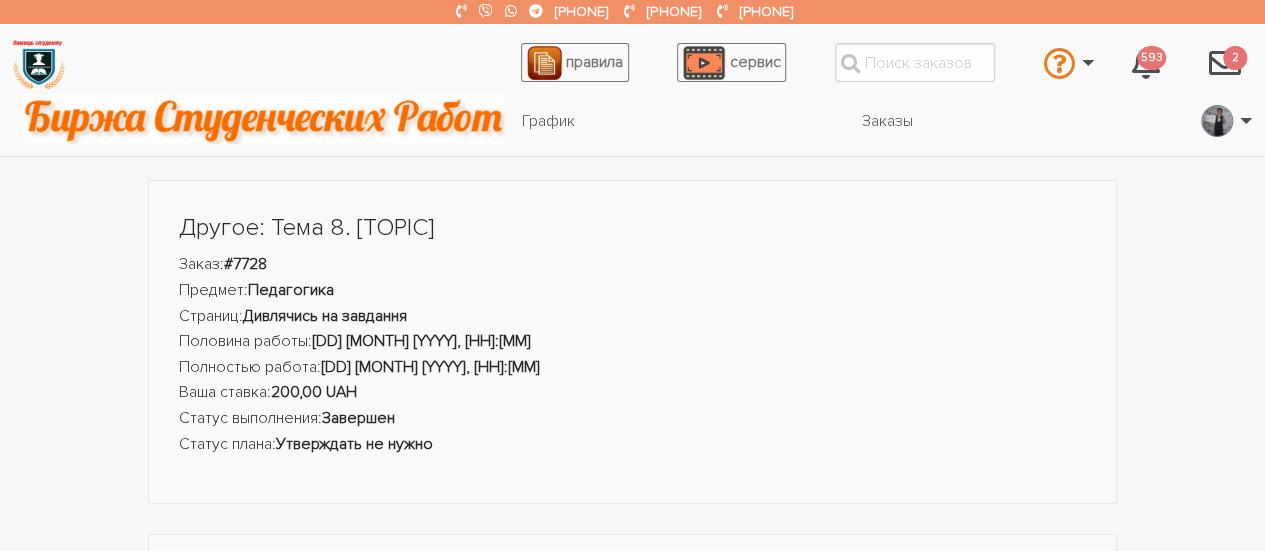 drag, startPoint x: 537, startPoint y: 235, endPoint x: 358, endPoint y: 229, distance: 179.10052 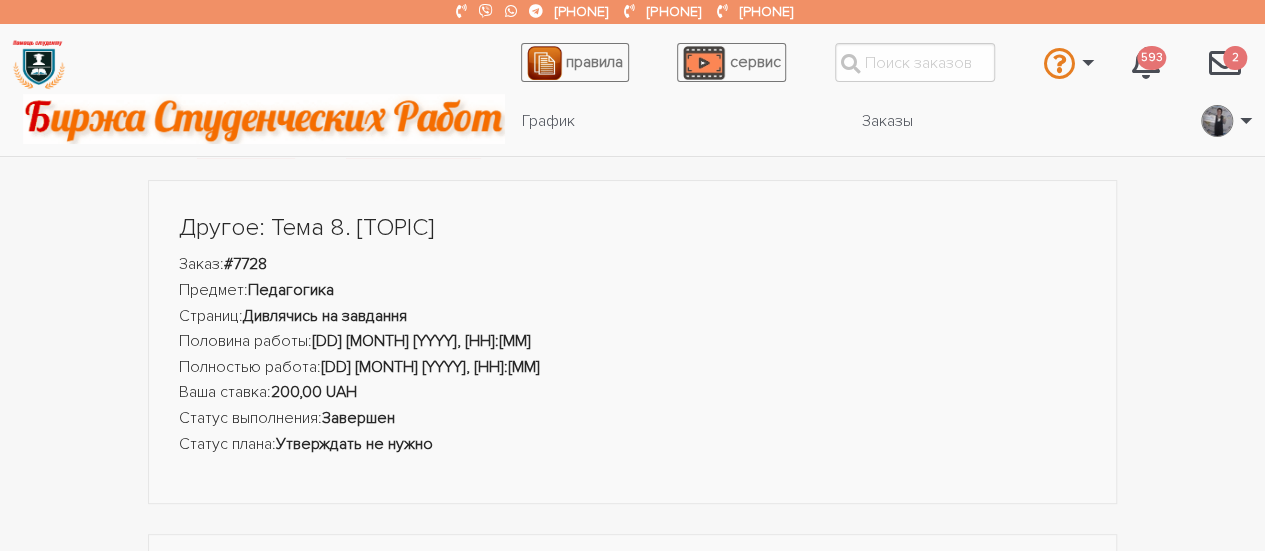 click on "Другое: Тема 8. День подарунків" at bounding box center (633, 228) 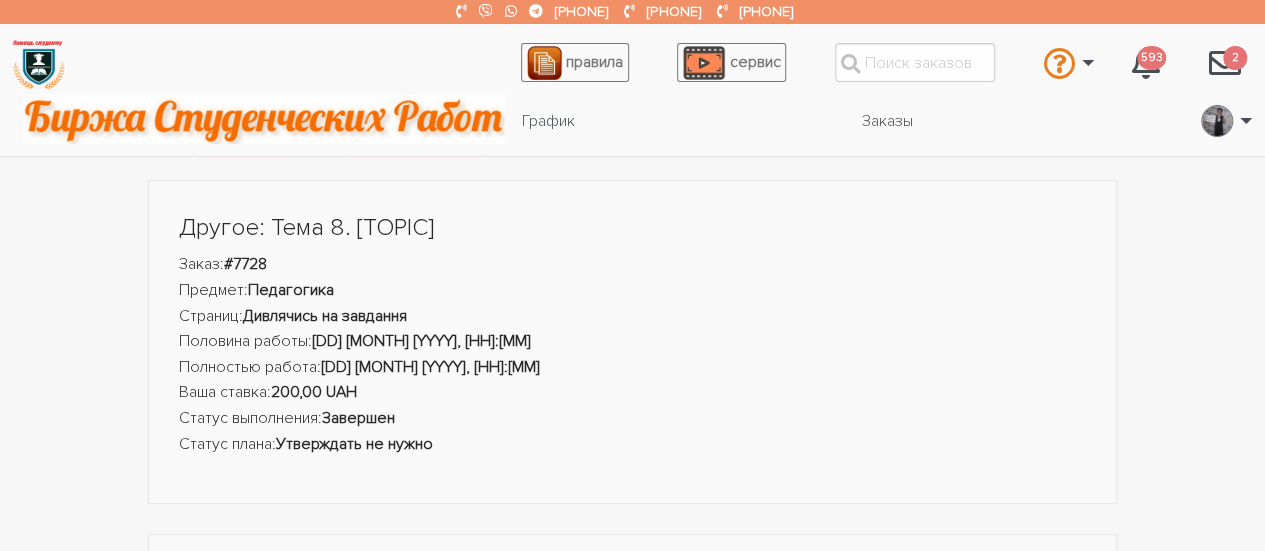 copy on "День подарунків" 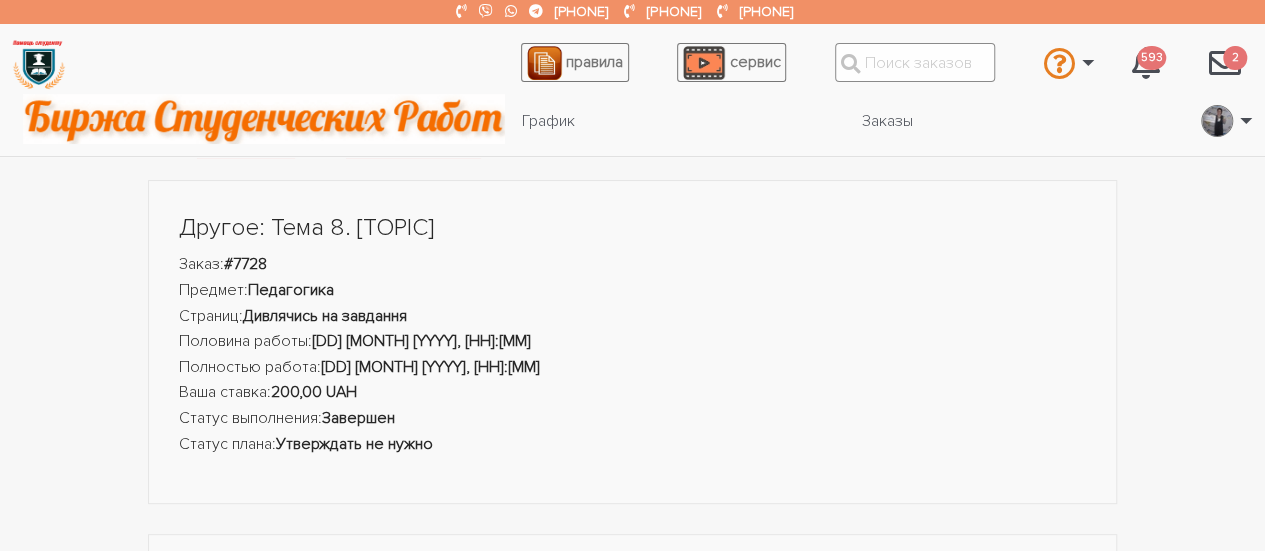 click at bounding box center [915, 62] 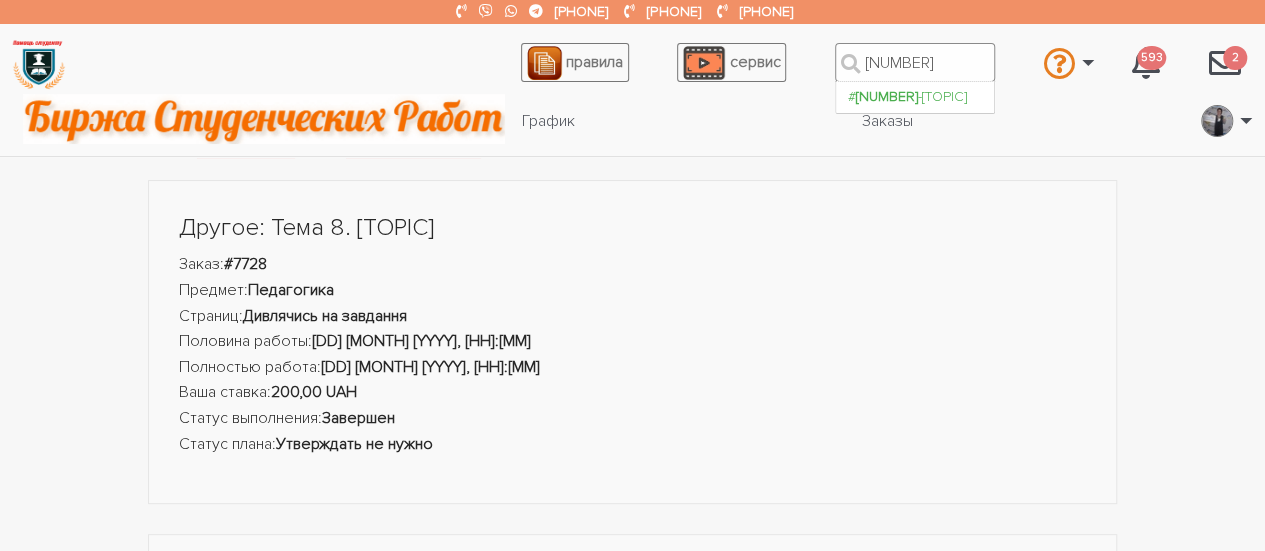 type on "7780" 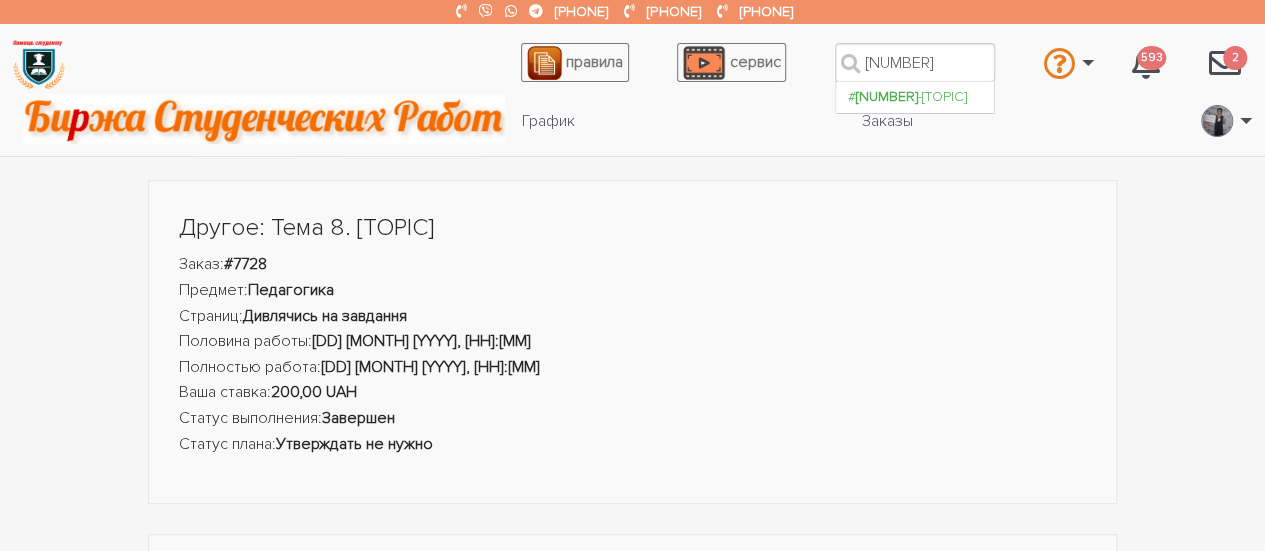 click on "# 7780  - Ерготерапія" at bounding box center (915, 97) 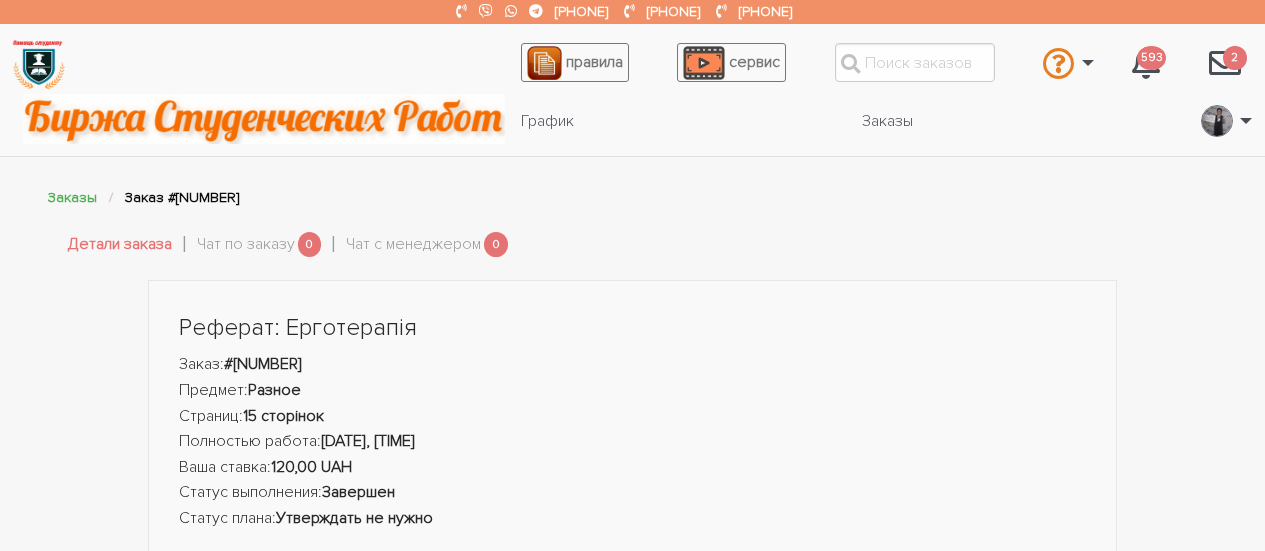 scroll, scrollTop: 0, scrollLeft: 0, axis: both 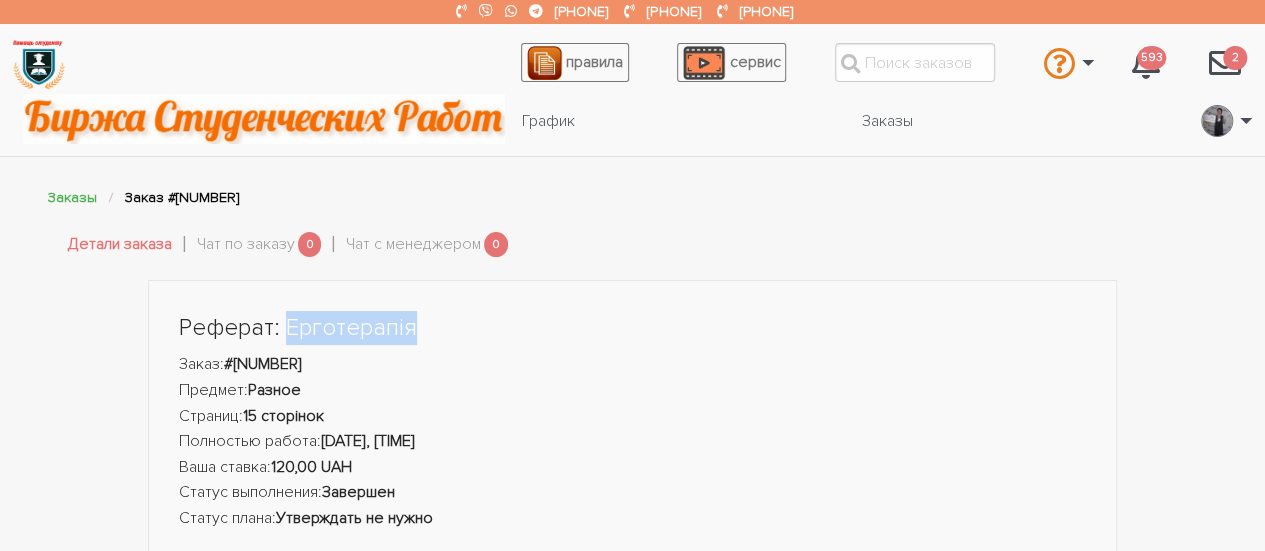 drag, startPoint x: 284, startPoint y: 321, endPoint x: 388, endPoint y: 317, distance: 104.0769 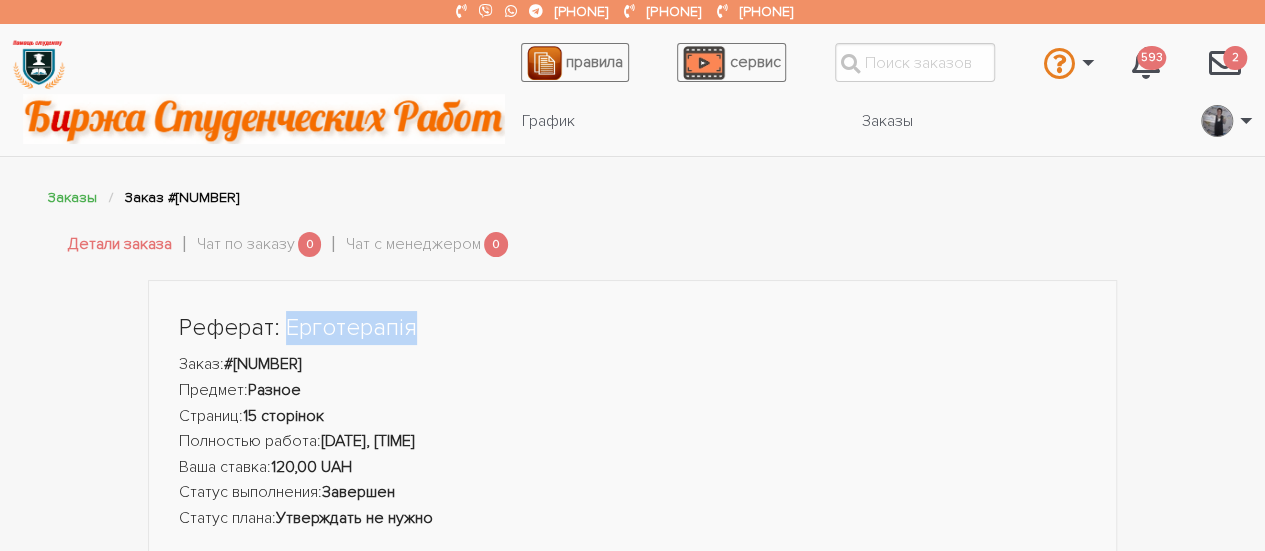 copy on "Ерготерапія" 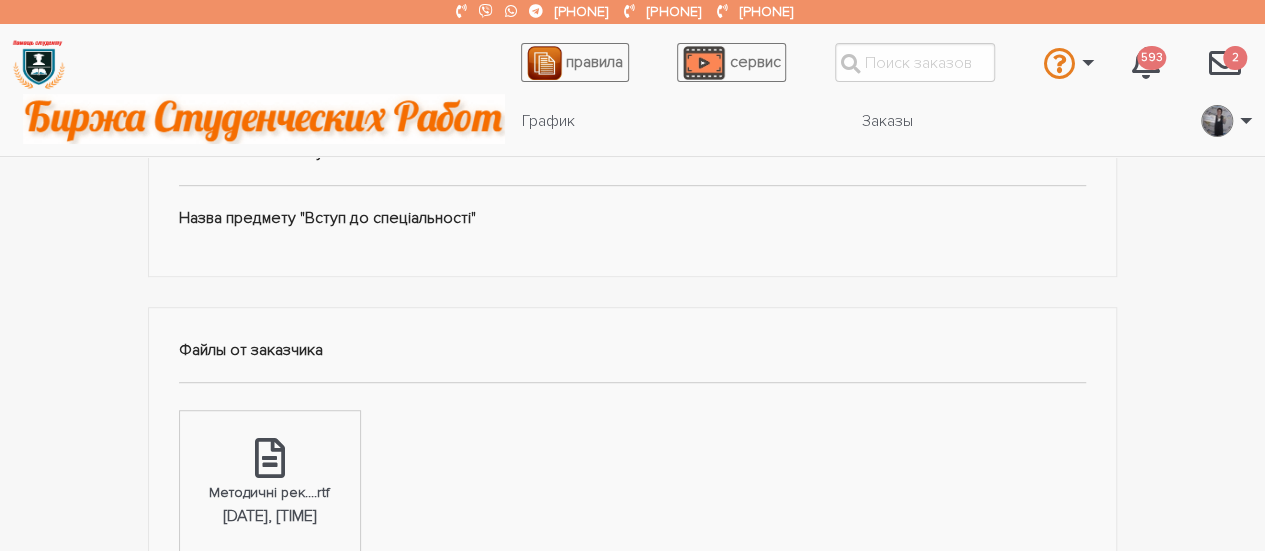 scroll, scrollTop: 900, scrollLeft: 0, axis: vertical 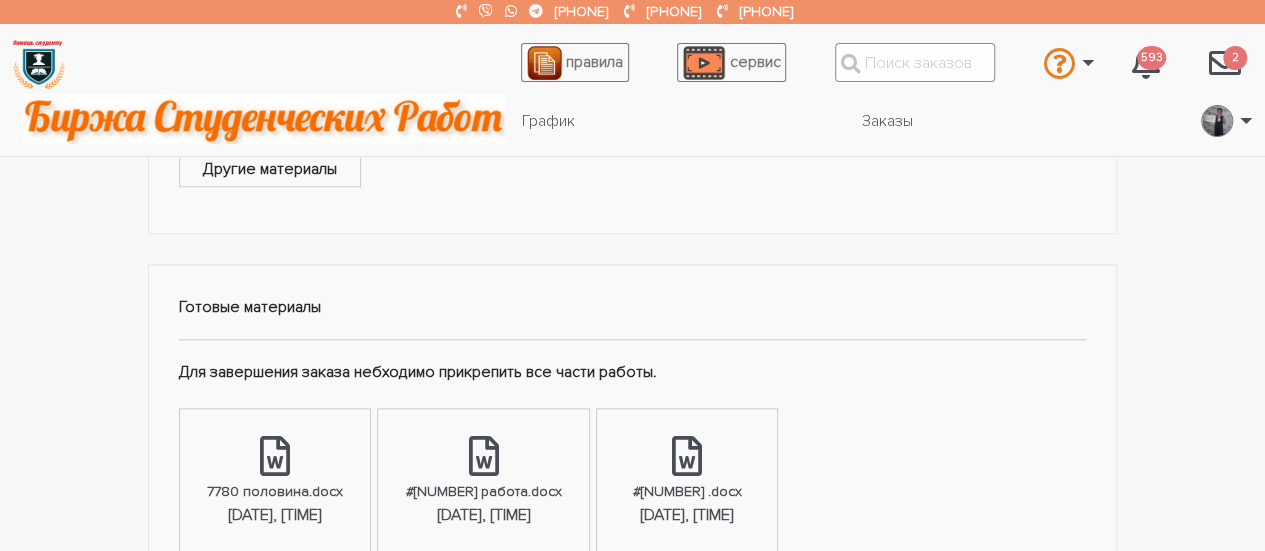 click at bounding box center (915, 62) 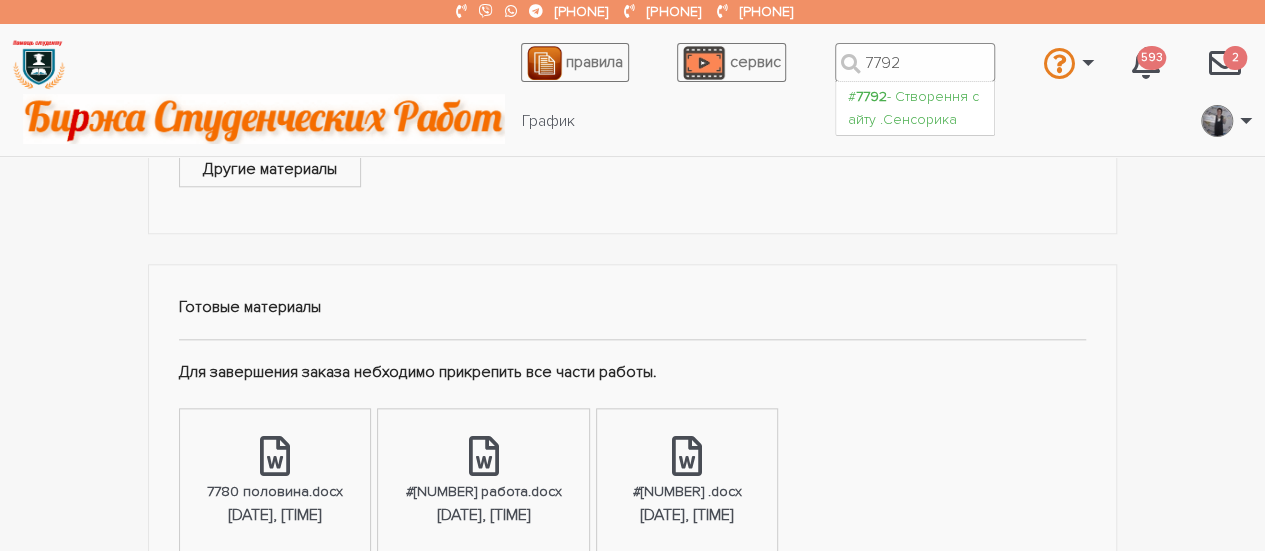 type on "7792" 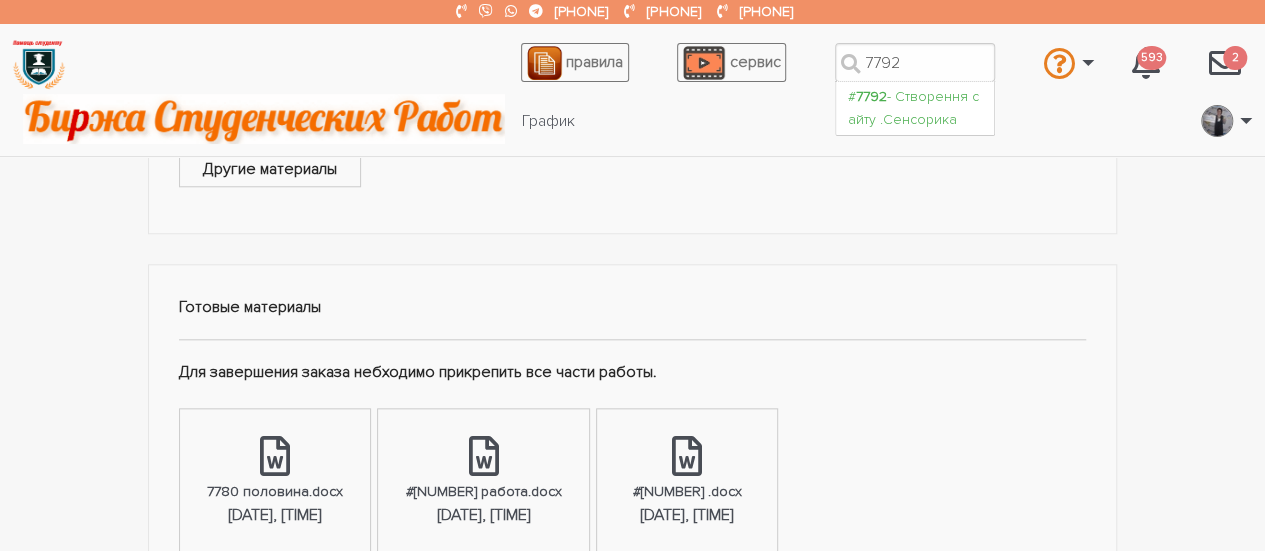 click on "# [NUMBER] - Створення сайту .Сенсорика" at bounding box center (915, 108) 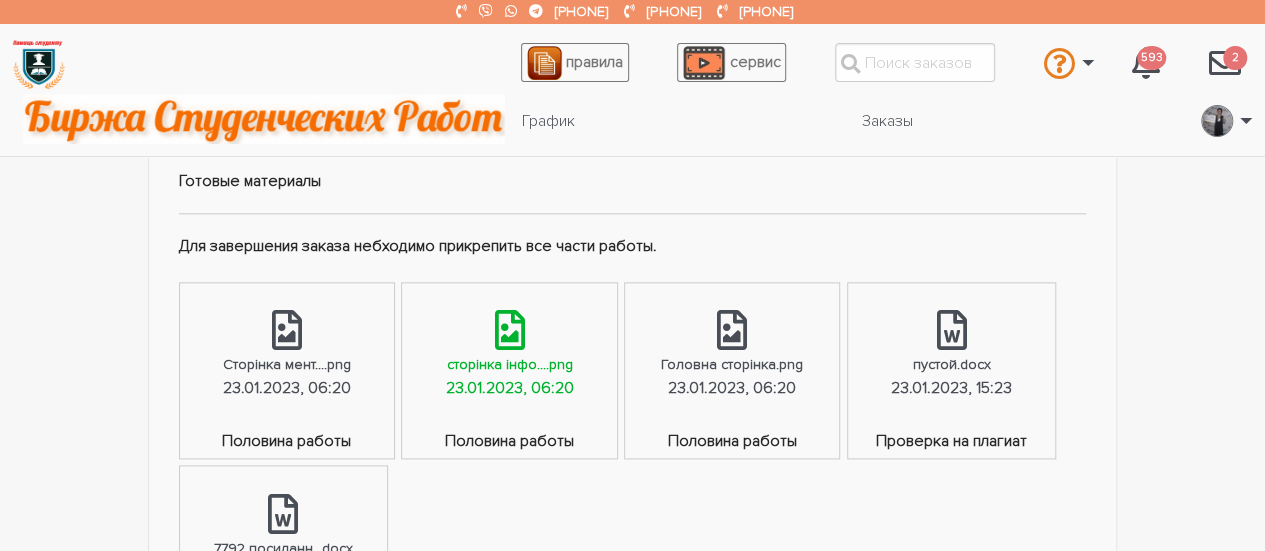 scroll, scrollTop: 1300, scrollLeft: 0, axis: vertical 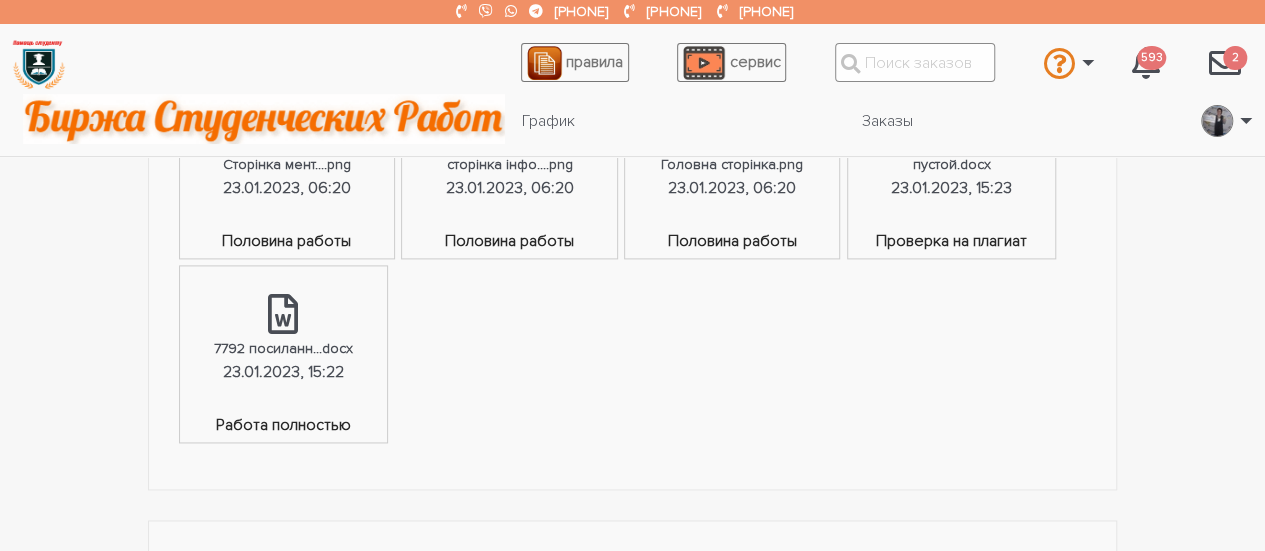click at bounding box center [915, 62] 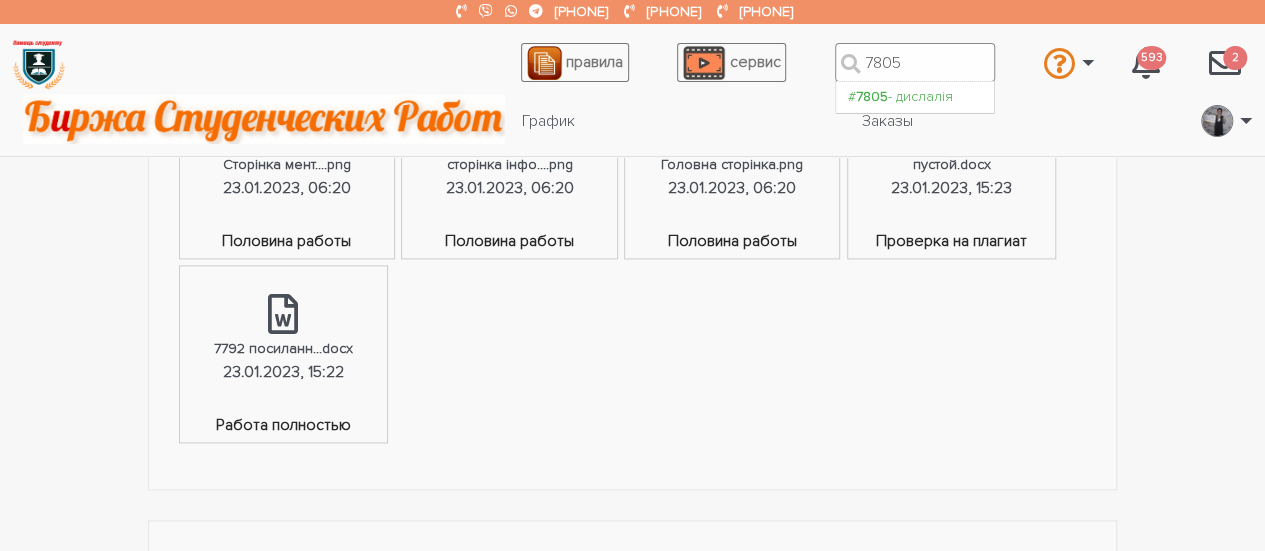 type on "7805" 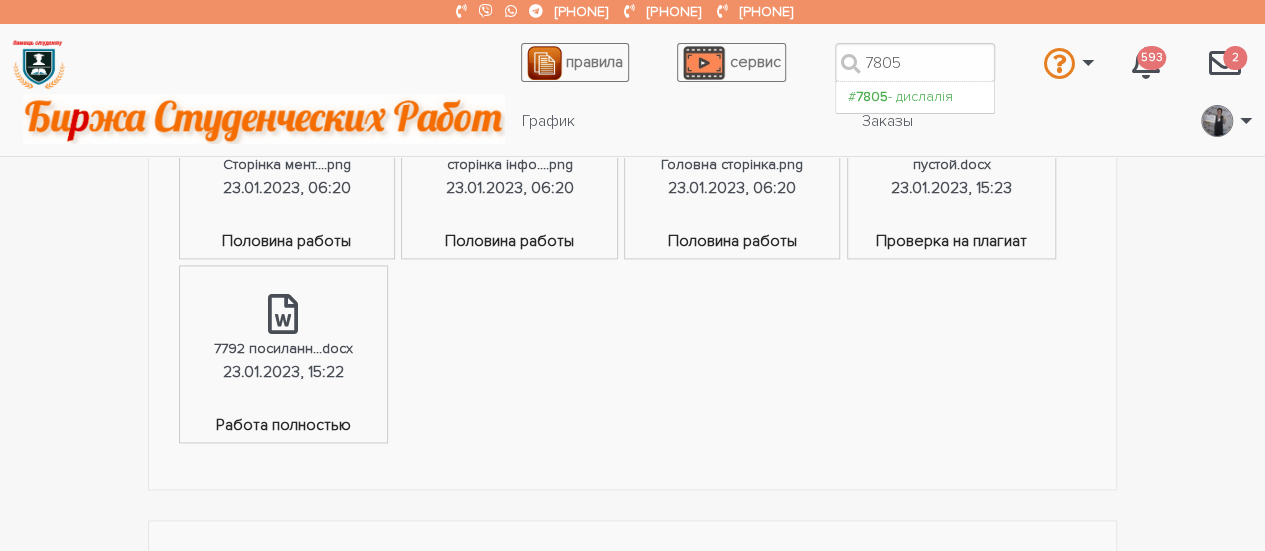 click on "# 7805  - дислалія" at bounding box center [915, 97] 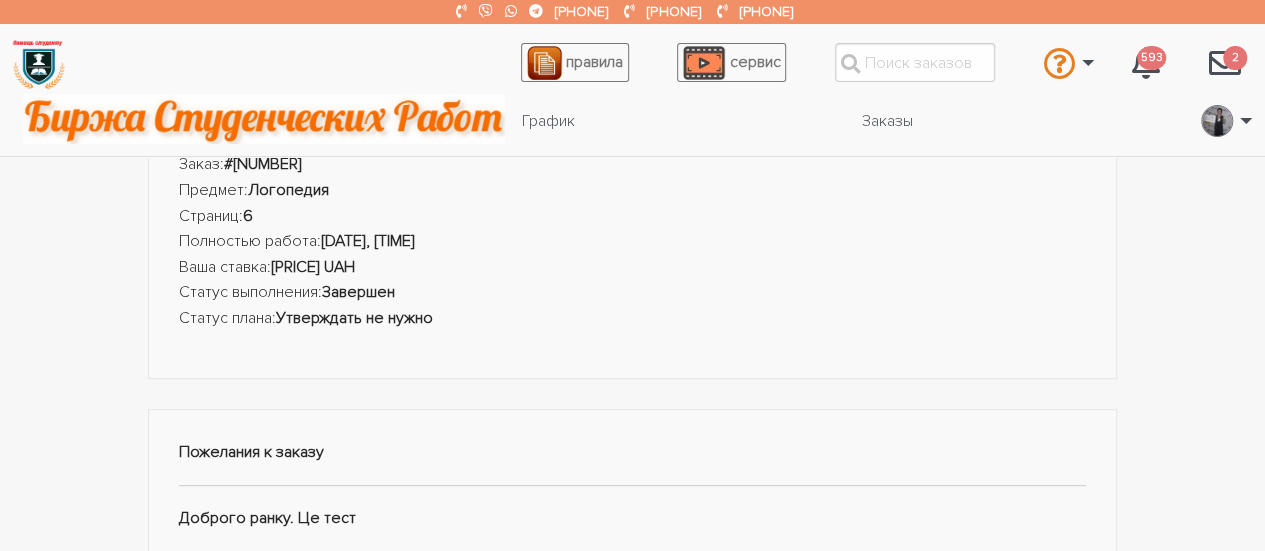 scroll, scrollTop: 100, scrollLeft: 0, axis: vertical 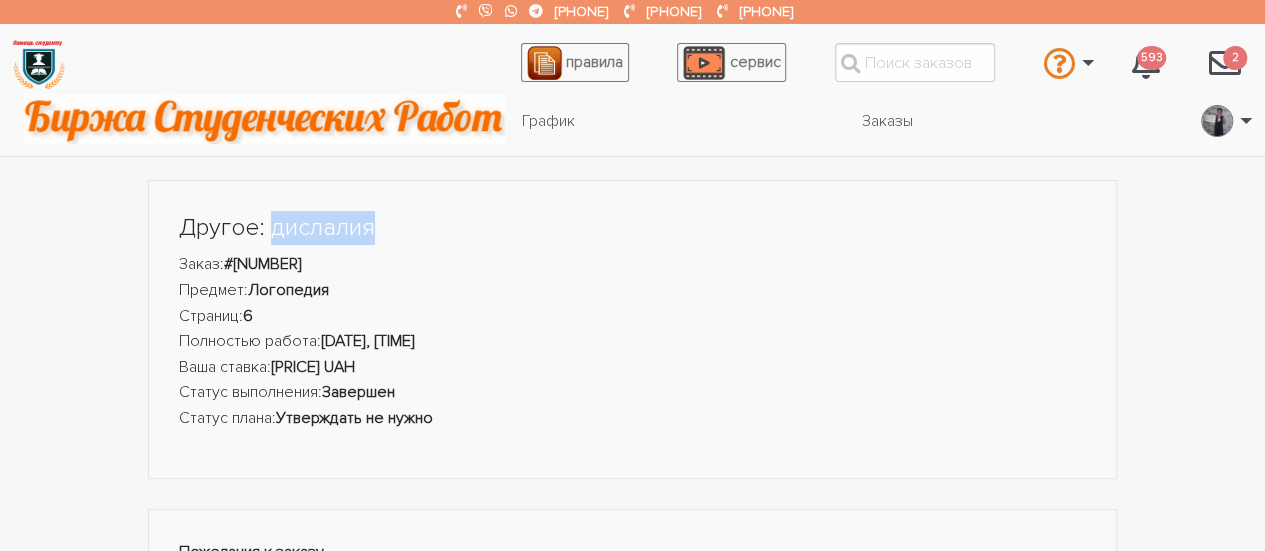 drag, startPoint x: 375, startPoint y: 231, endPoint x: 275, endPoint y: 235, distance: 100.07997 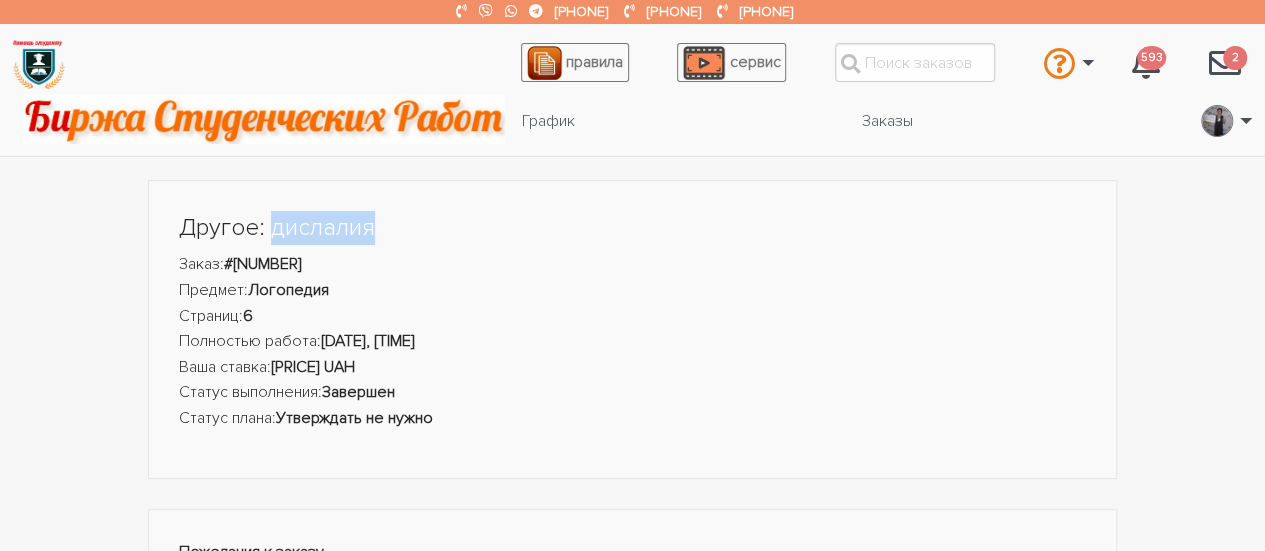 click on "Другое: дислалія" at bounding box center (633, 228) 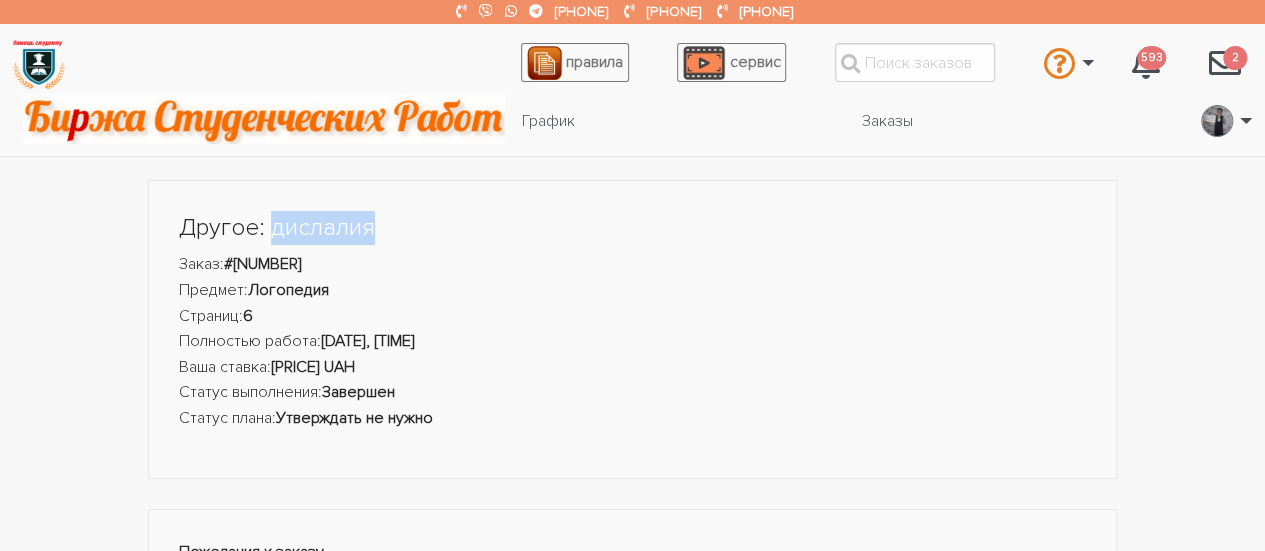 copy on "дислалія" 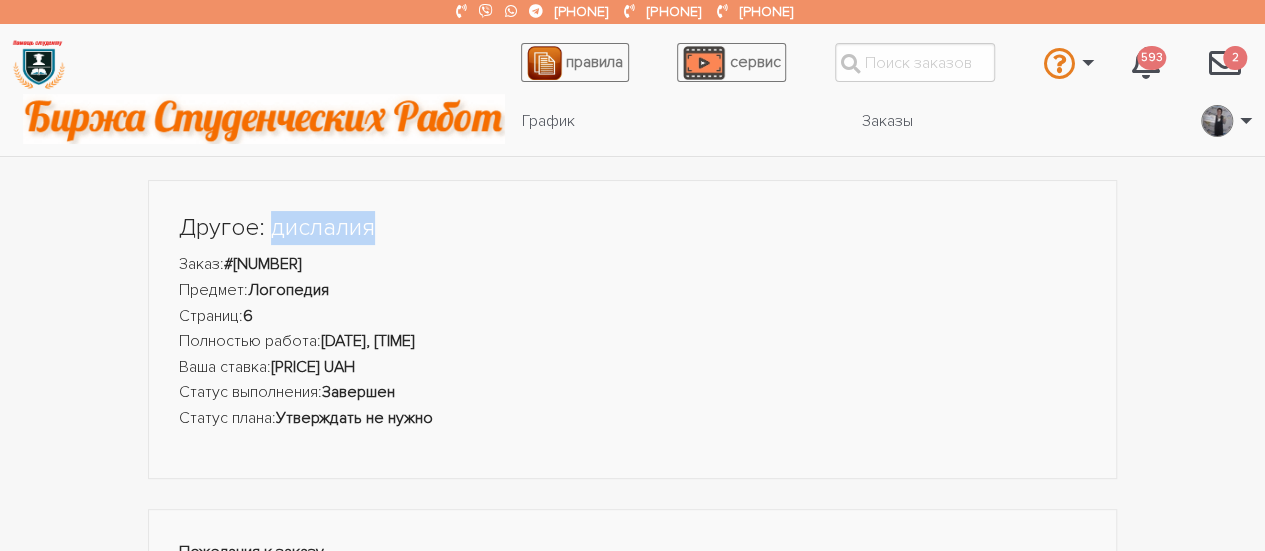 scroll, scrollTop: 500, scrollLeft: 0, axis: vertical 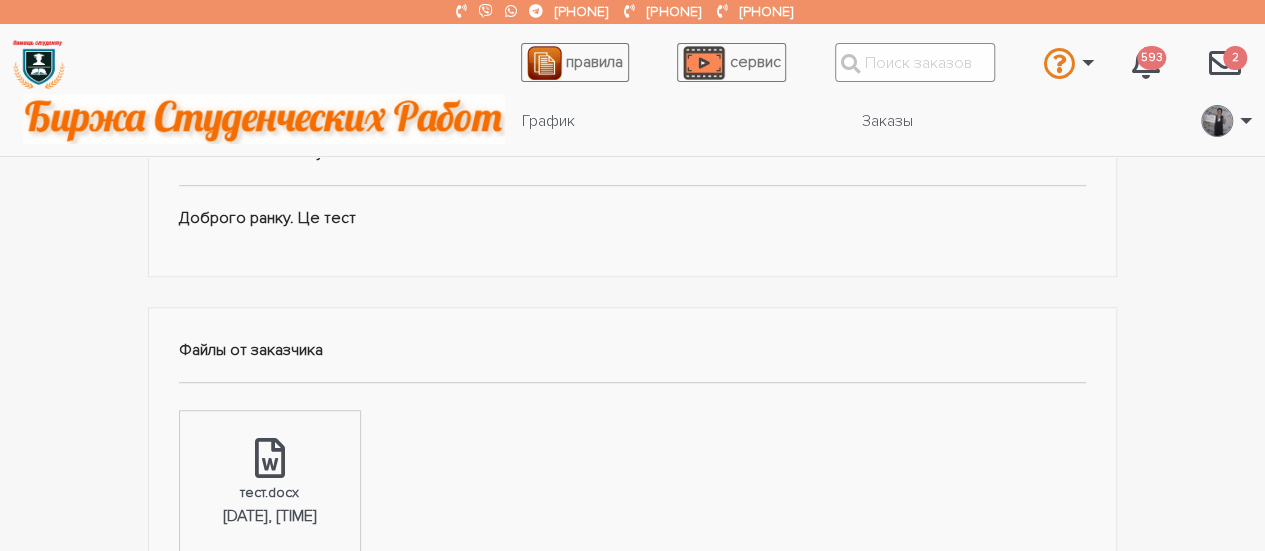 click at bounding box center [915, 62] 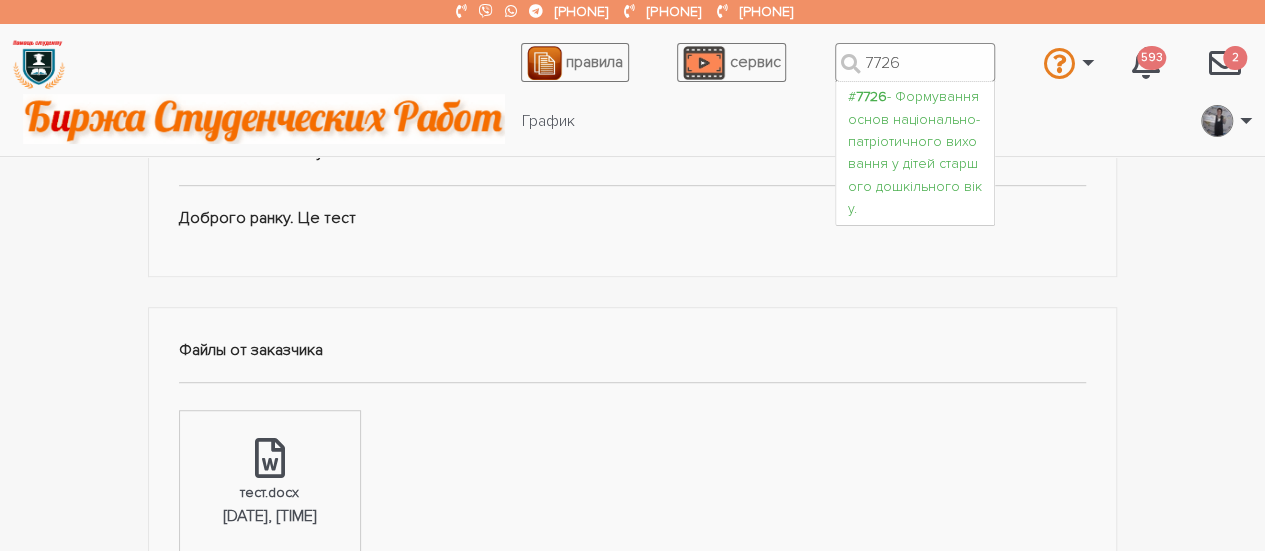 type on "7726" 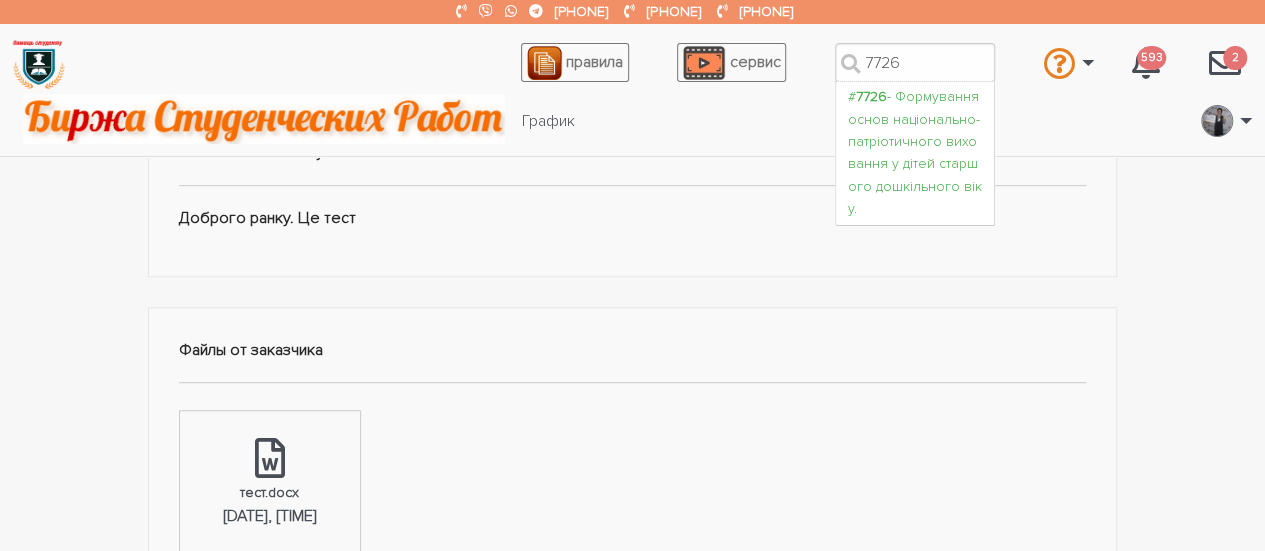 click on "# 7726  - Формування основ національно-патріотичного виховання у дітей старшого дошкільного віку." at bounding box center (915, 153) 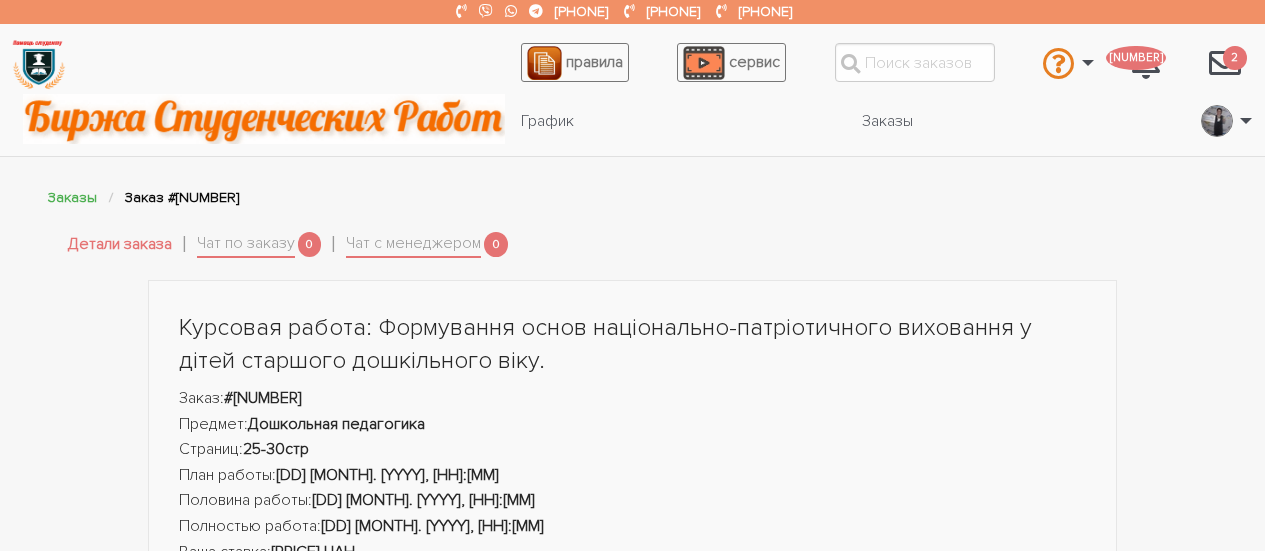 scroll, scrollTop: 0, scrollLeft: 0, axis: both 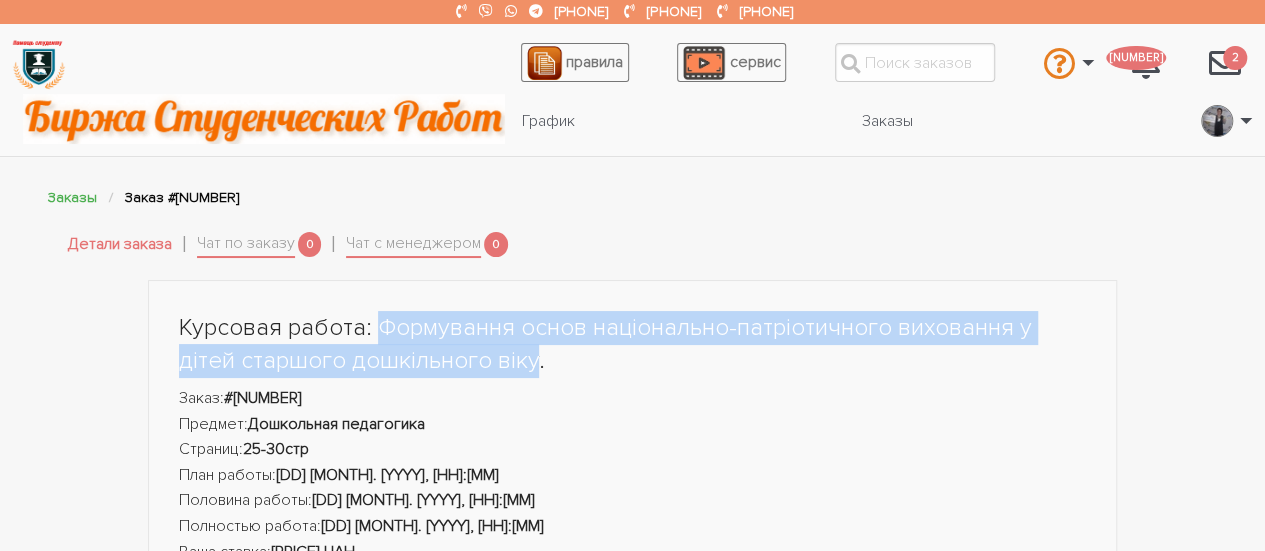 drag, startPoint x: 379, startPoint y: 323, endPoint x: 443, endPoint y: 357, distance: 72.47068 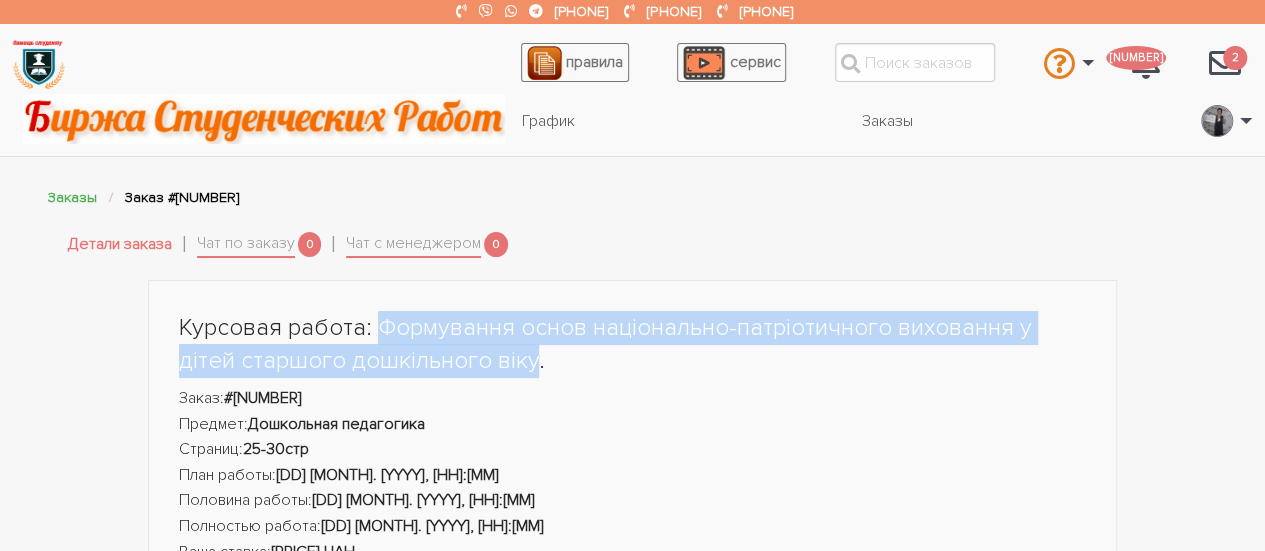 click on "Курсовая работа: Формування основ національно-патріотичного виховання у дітей старшого дошкільного віку." at bounding box center [633, 344] 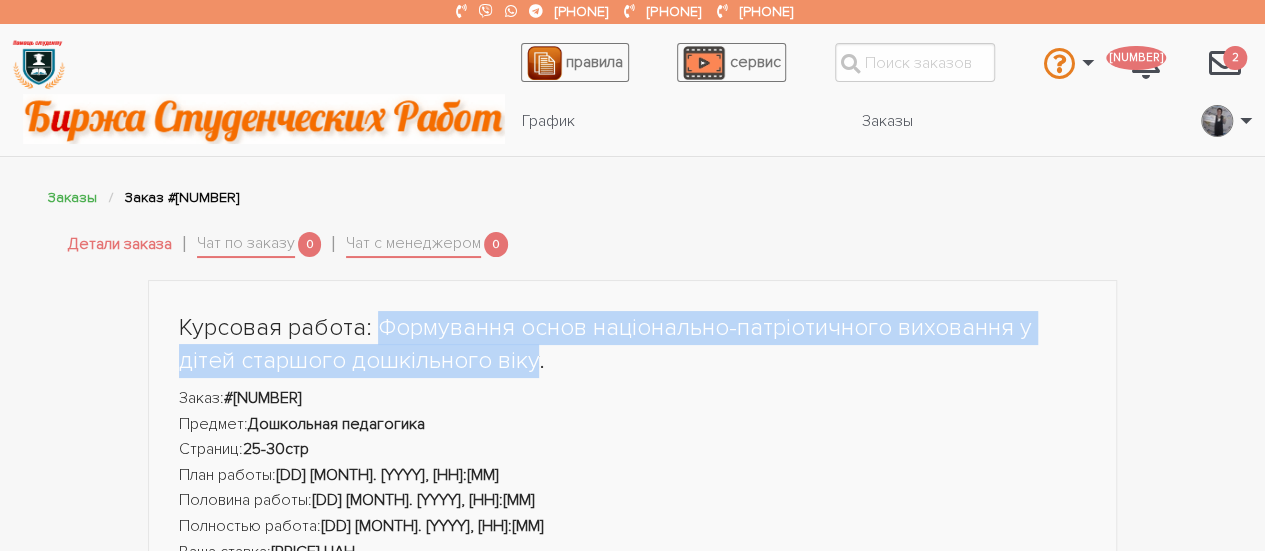 copy on "Формування основ національно-патріотичного виховання у дітей старшого дошкільного віку" 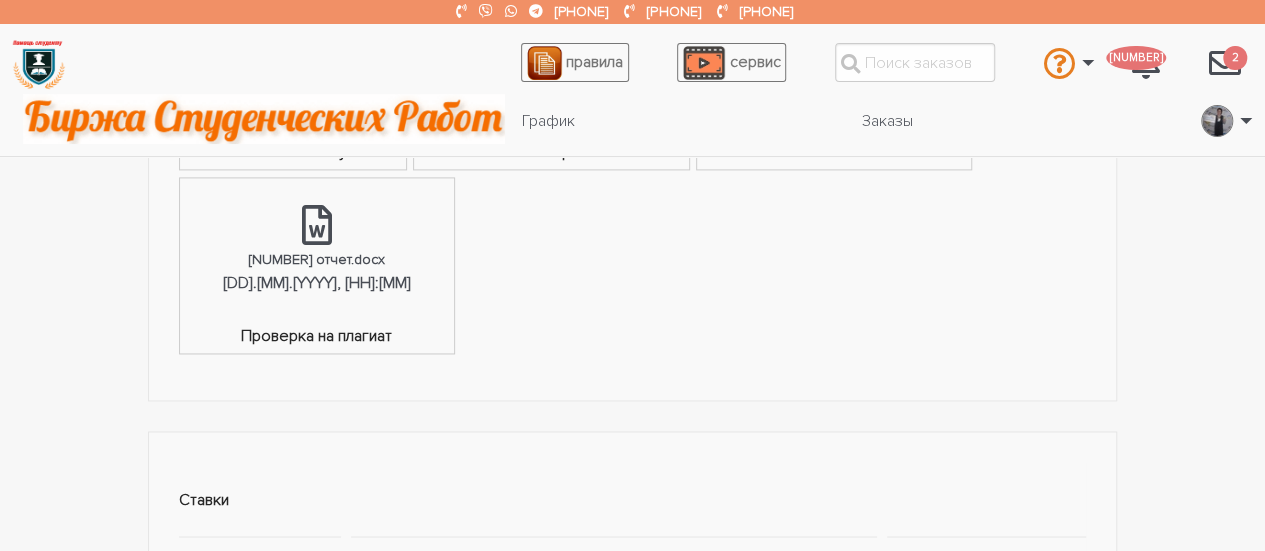 scroll, scrollTop: 1100, scrollLeft: 0, axis: vertical 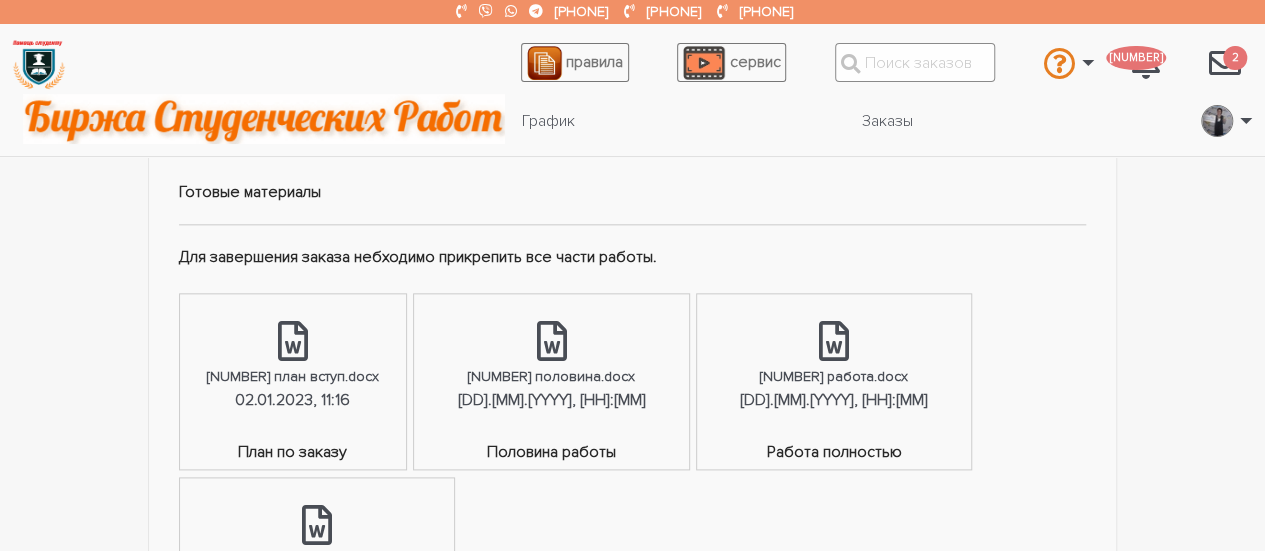 click at bounding box center (915, 62) 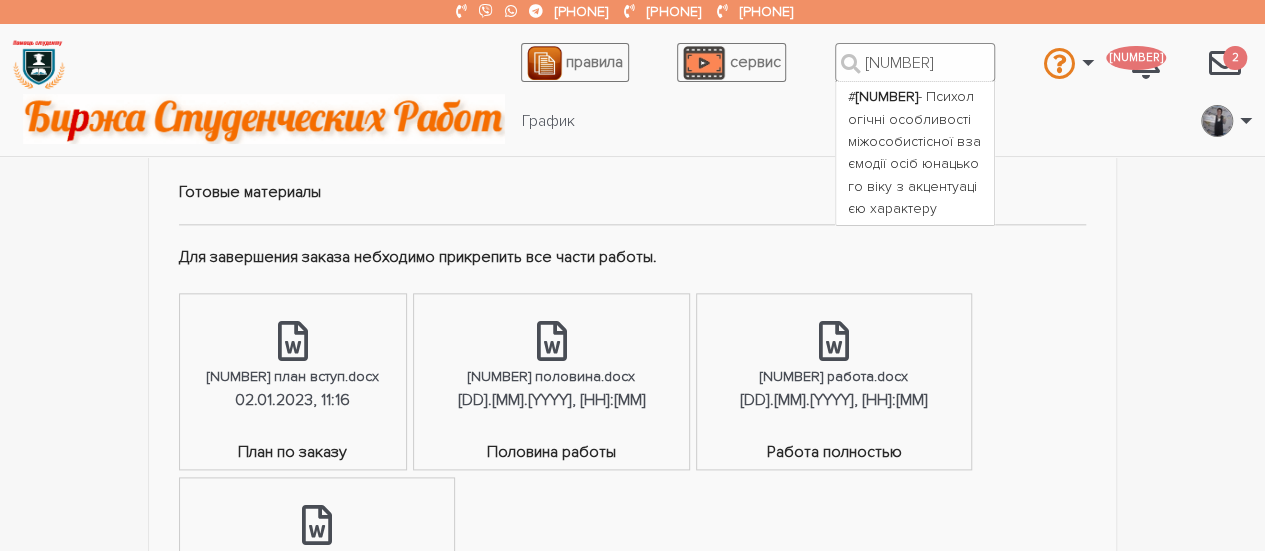 type on "7355" 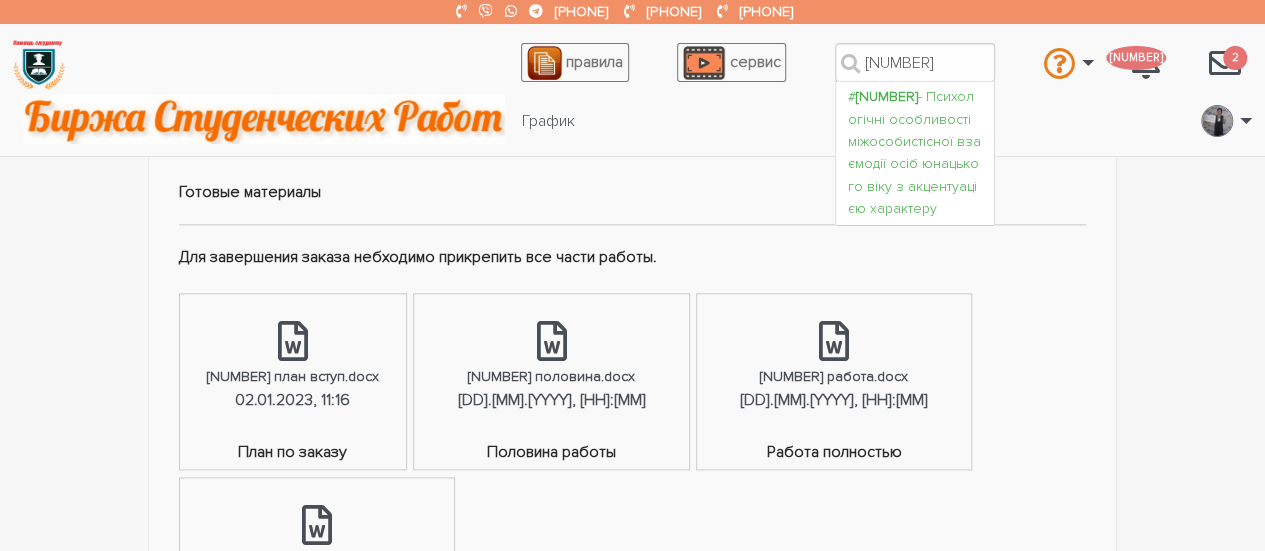 click on "# 7355  - Психологічні особливості міжособистісної взаємодії осіб юнацького віку з акцентуацією характеру" at bounding box center [915, 153] 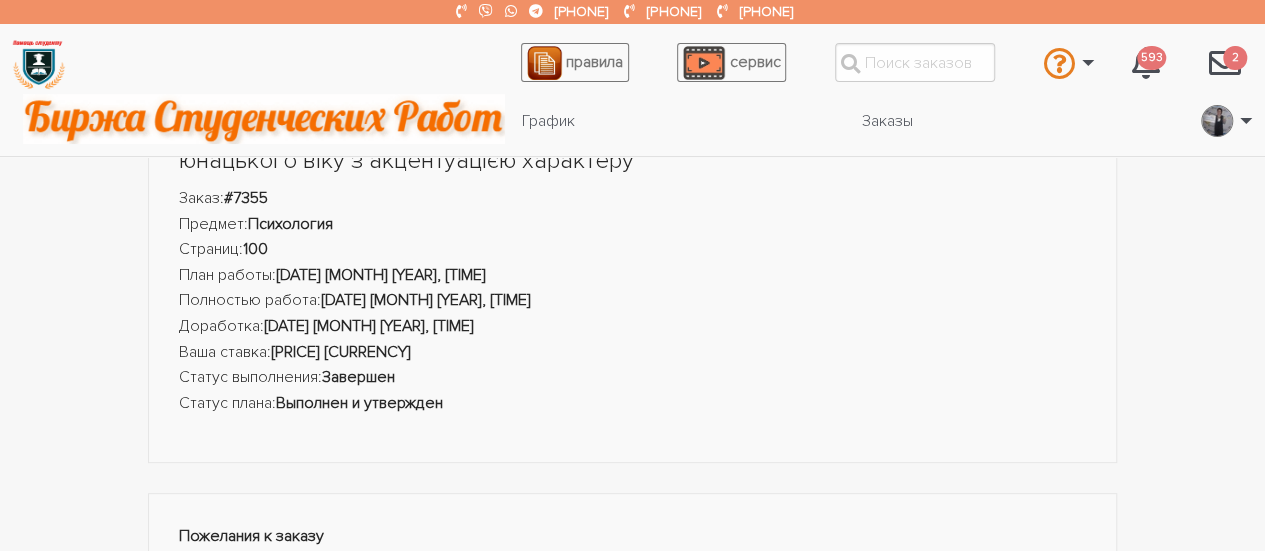 scroll, scrollTop: 100, scrollLeft: 0, axis: vertical 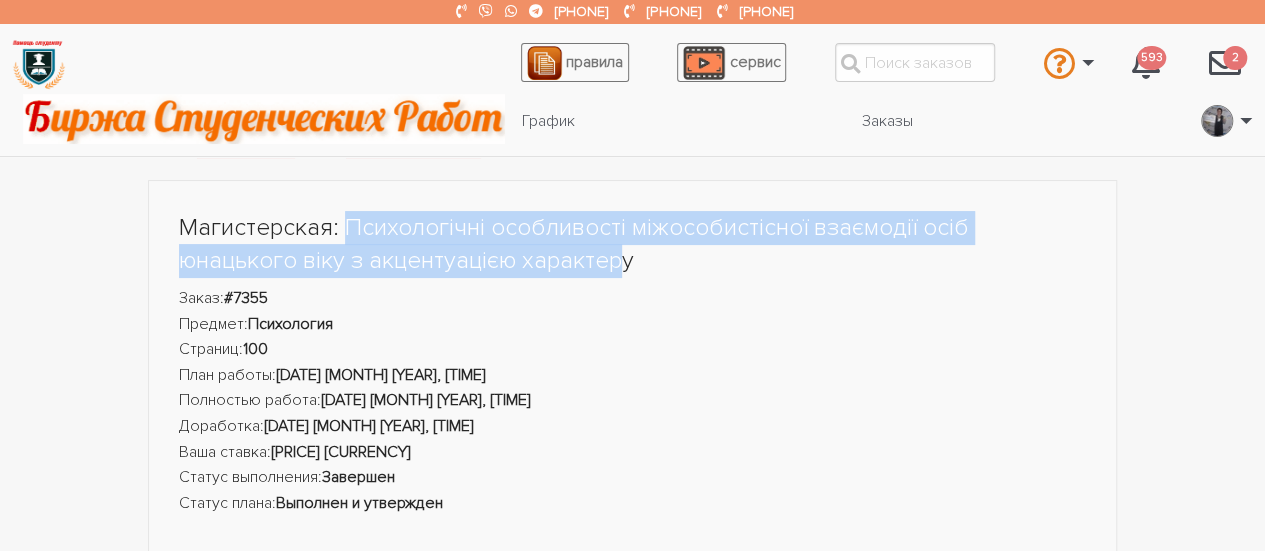 drag, startPoint x: 348, startPoint y: 214, endPoint x: 501, endPoint y: 253, distance: 157.89236 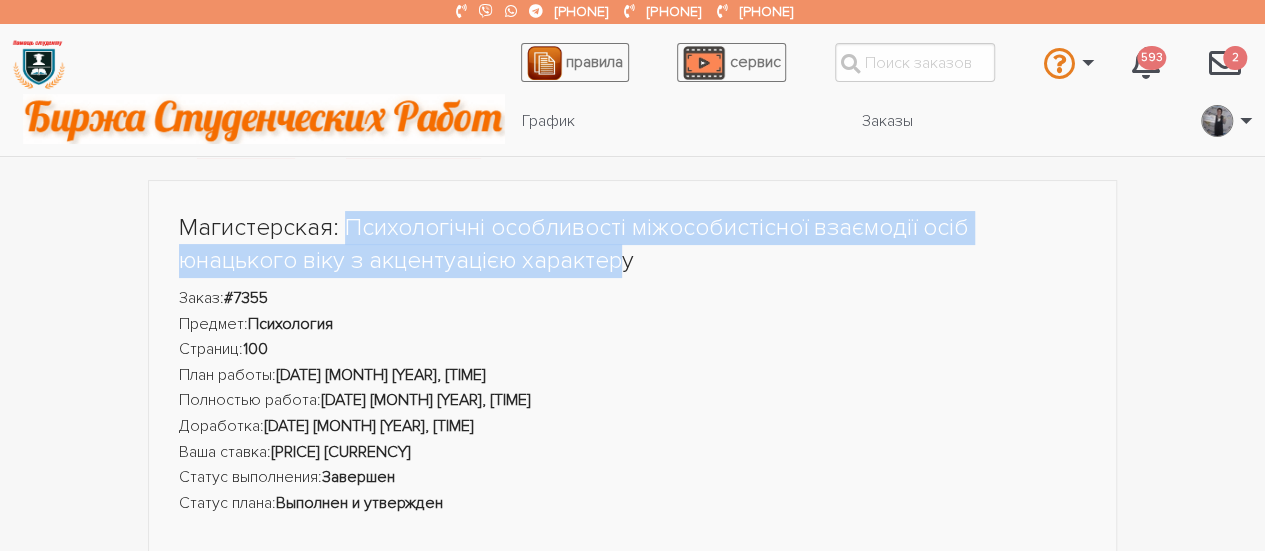 drag, startPoint x: 435, startPoint y: 246, endPoint x: 434, endPoint y: 236, distance: 10.049875 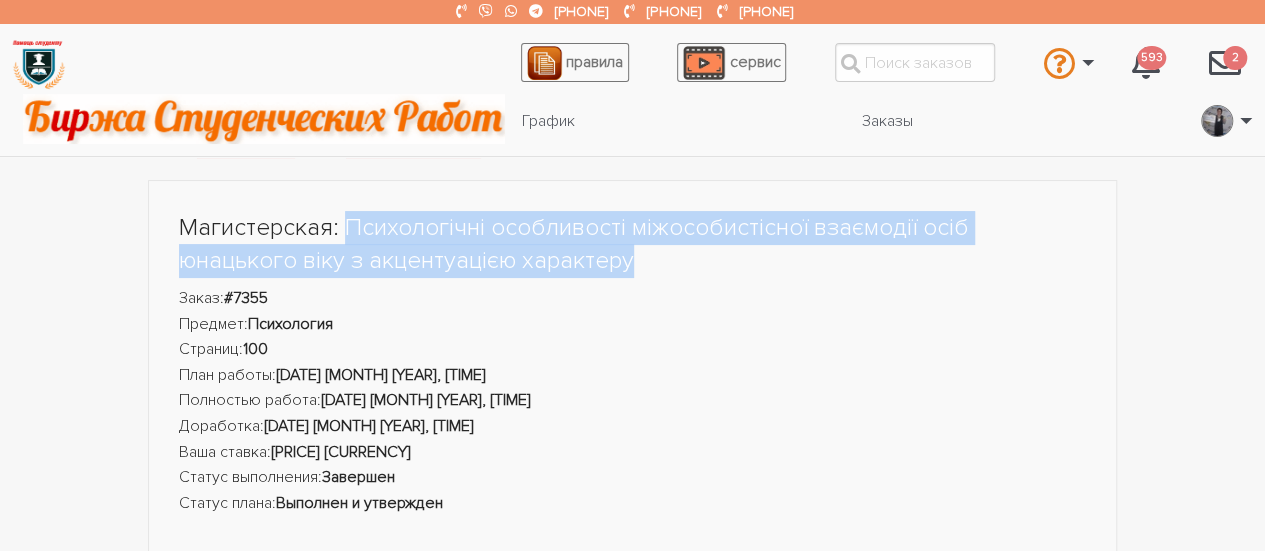 drag, startPoint x: 527, startPoint y: 257, endPoint x: 348, endPoint y: 225, distance: 181.83784 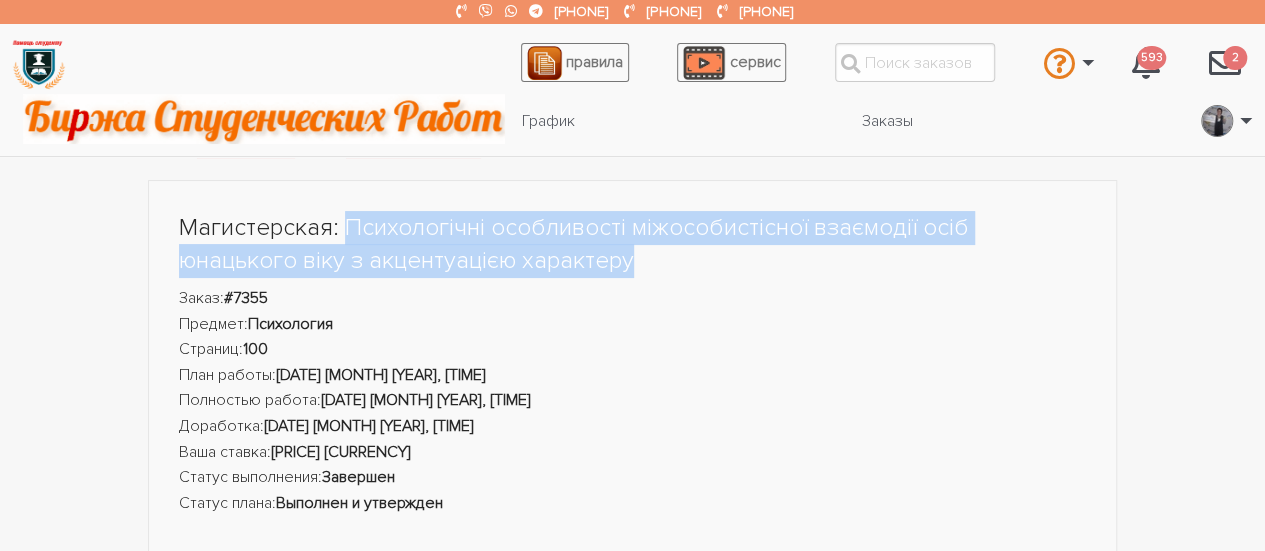 copy on "Психологічні особливості міжособистісної взаємодії осіб юнацького віку з акцентуацією характеру" 